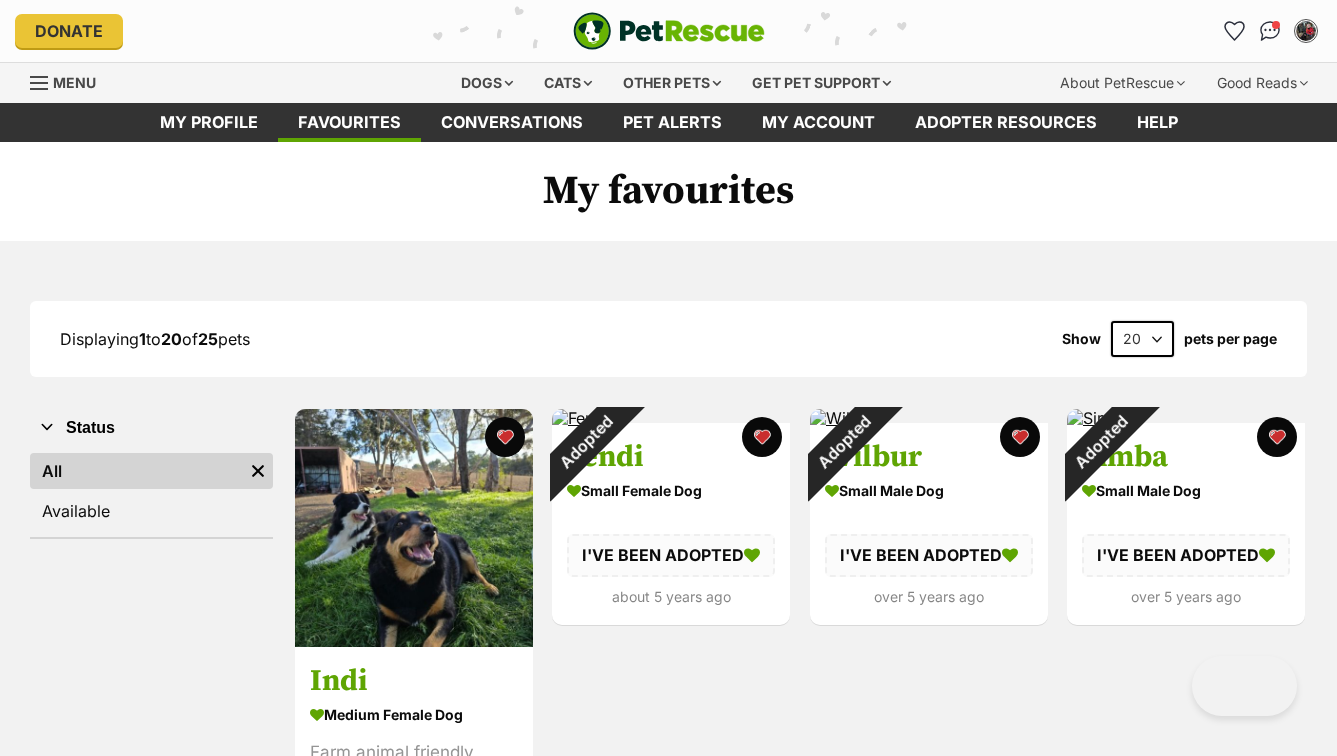 scroll, scrollTop: 0, scrollLeft: 0, axis: both 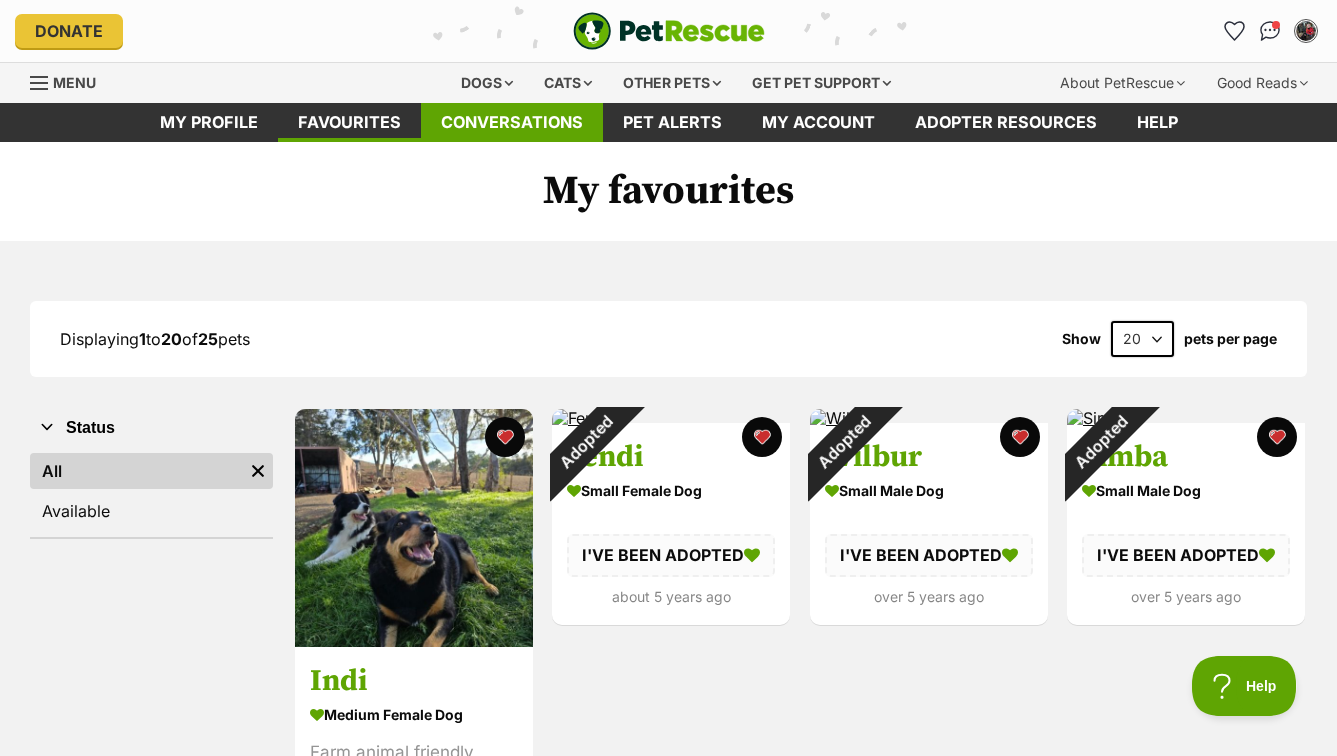 click on "Conversations" at bounding box center (512, 122) 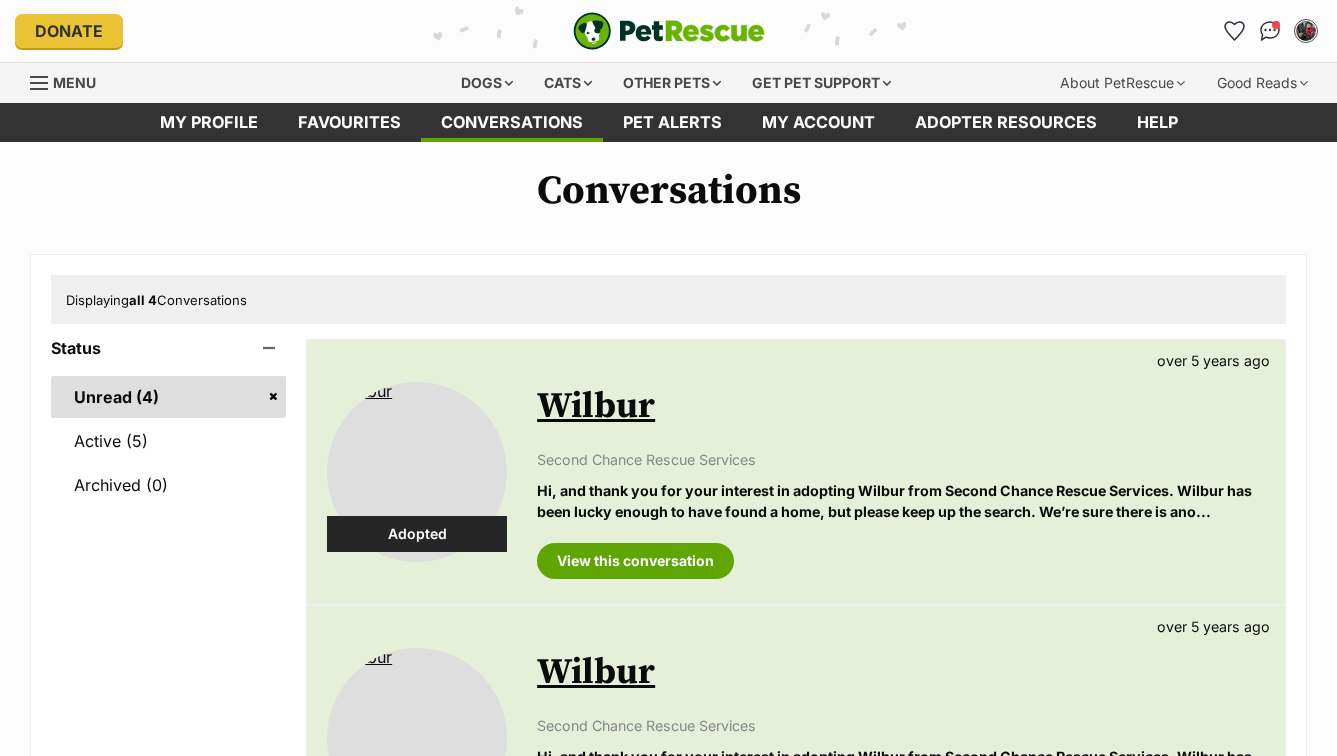 scroll, scrollTop: 0, scrollLeft: 0, axis: both 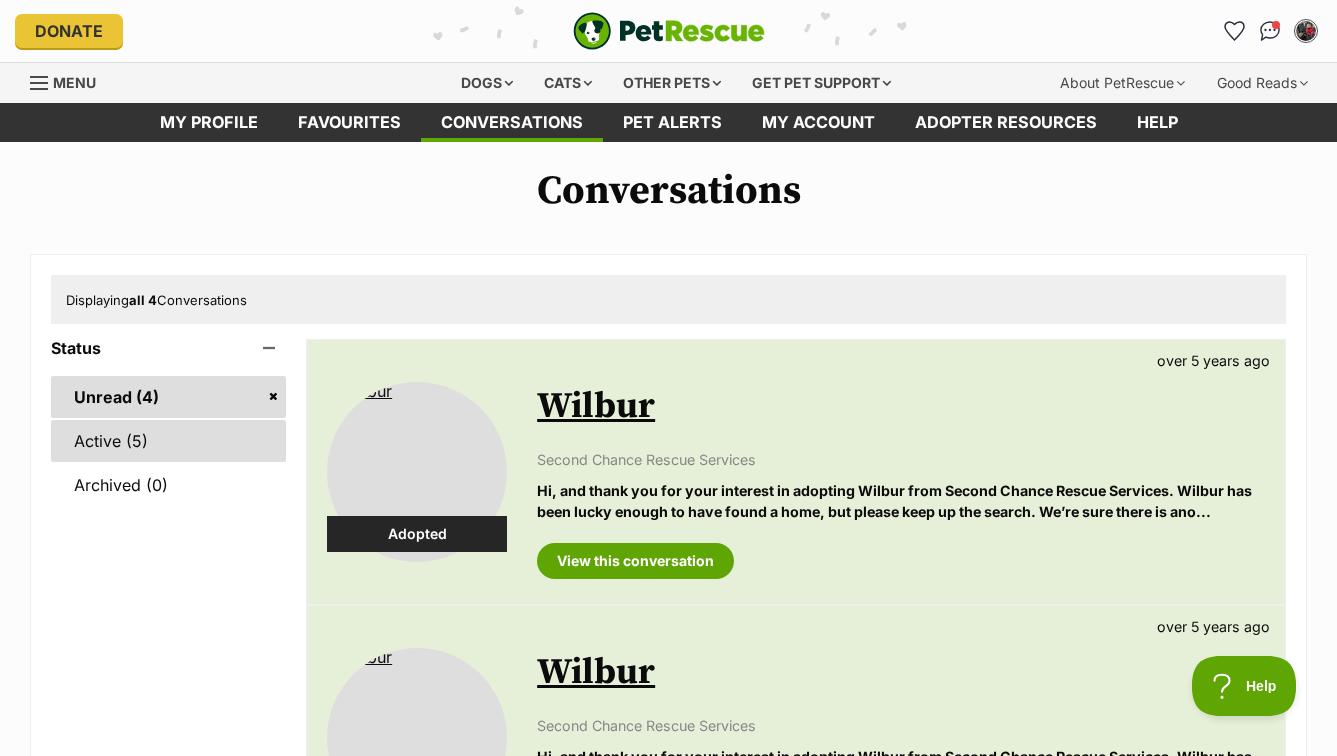 click on "Active (5)" at bounding box center [168, 441] 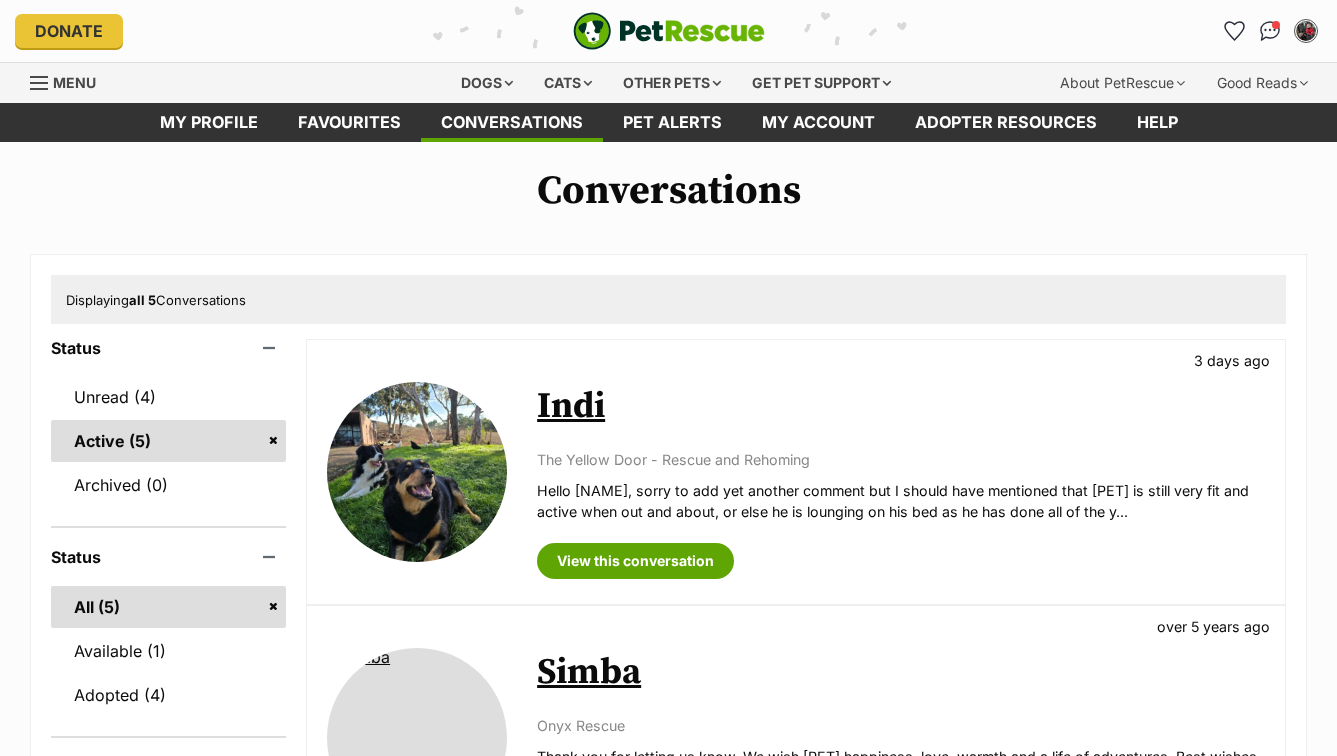 scroll, scrollTop: 0, scrollLeft: 0, axis: both 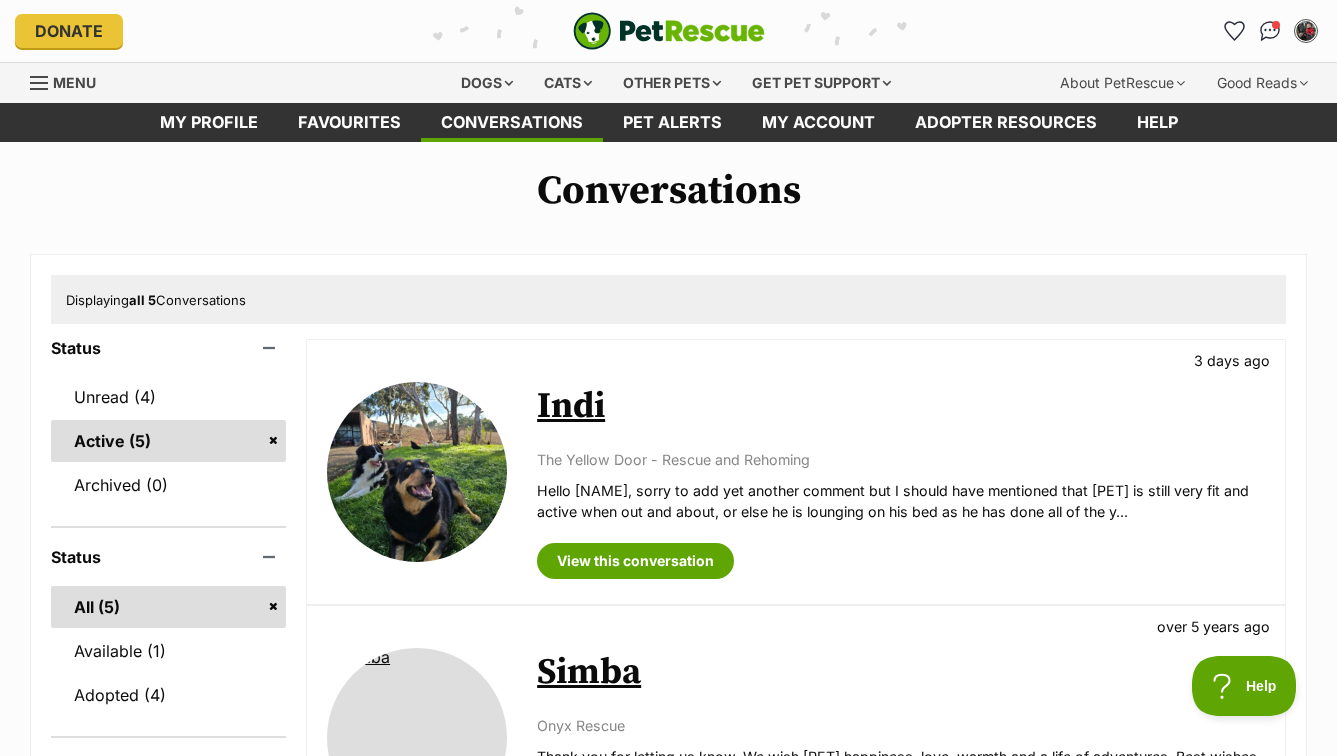 click at bounding box center (669, 31) 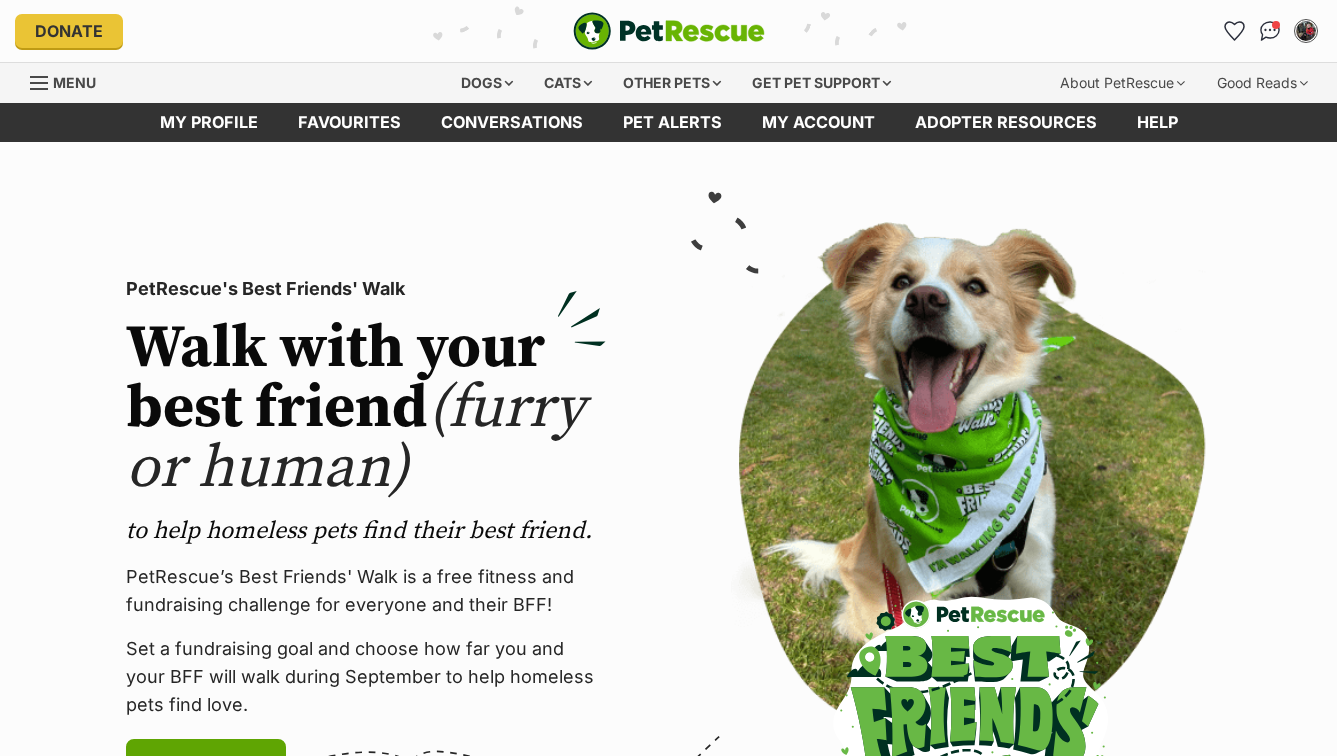 scroll, scrollTop: 0, scrollLeft: 0, axis: both 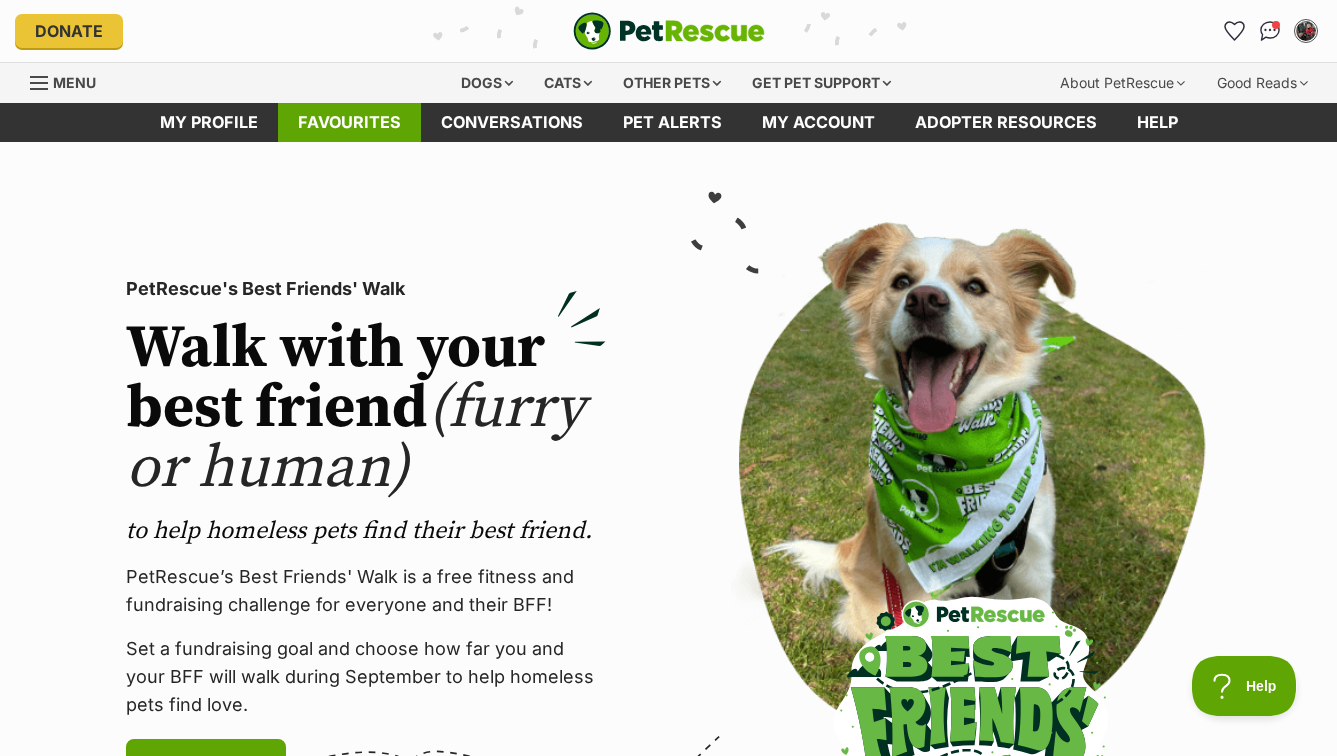 click on "Favourites" at bounding box center (349, 122) 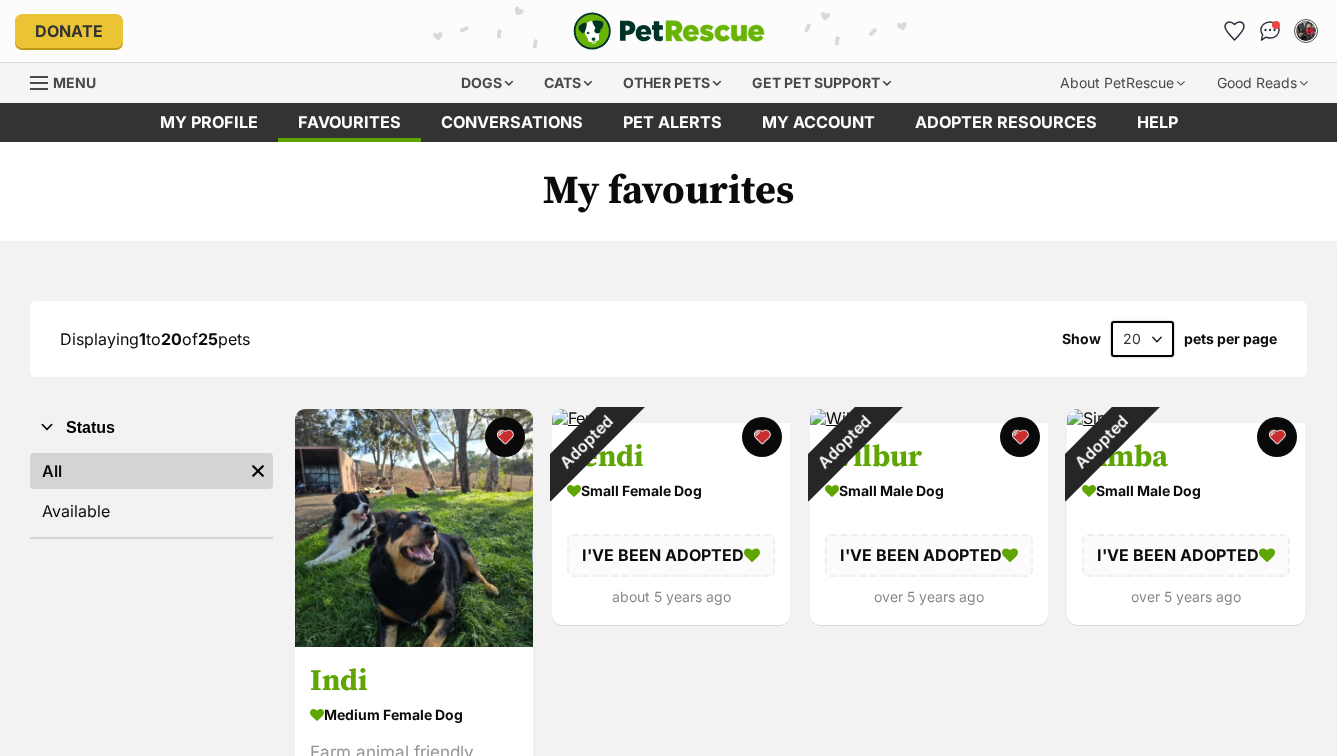 scroll, scrollTop: 0, scrollLeft: 0, axis: both 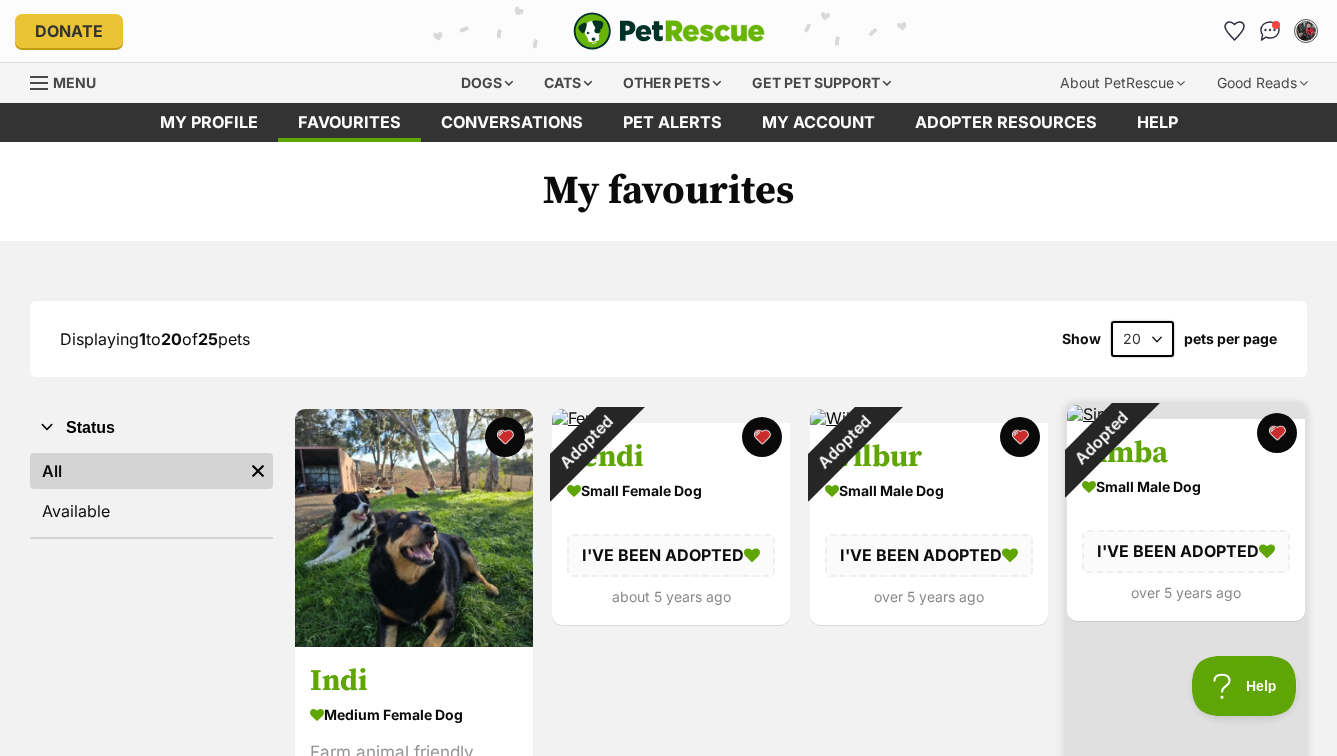 click on "small male Dog" at bounding box center (1186, 487) 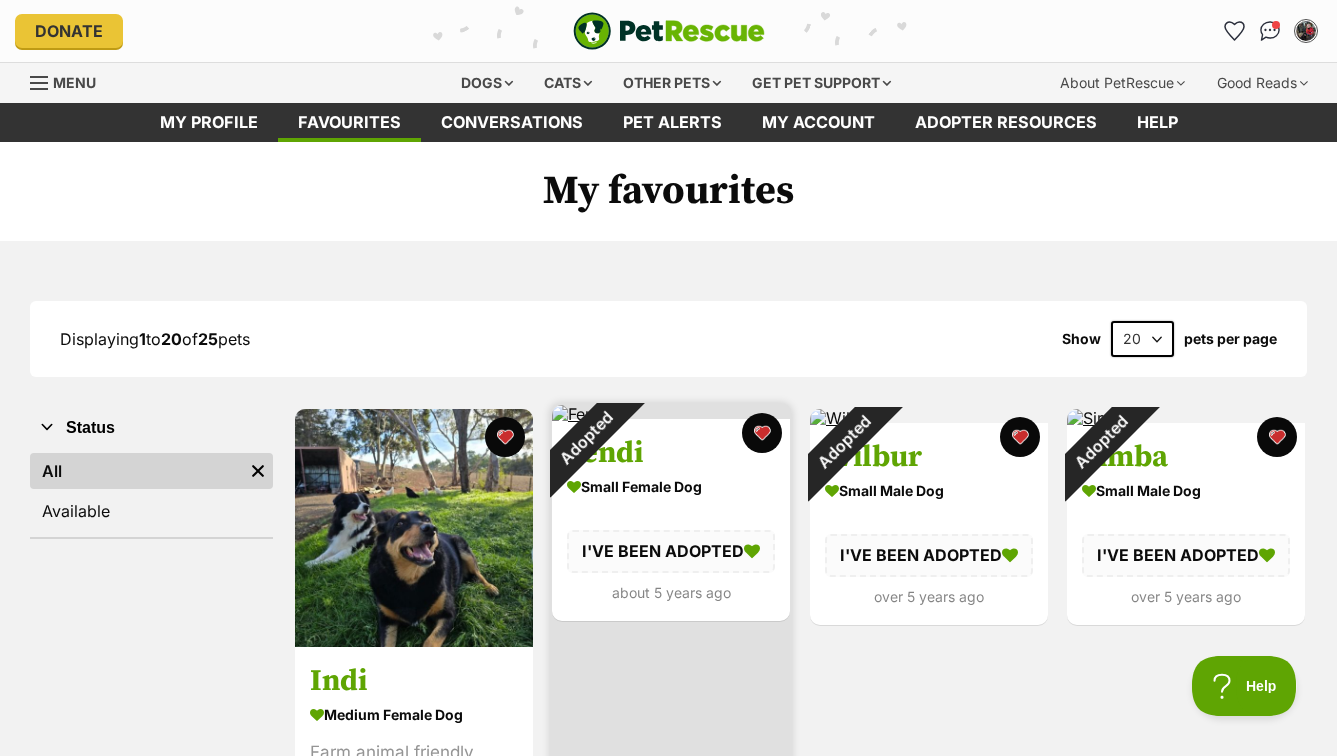 click on "small female Dog" at bounding box center [671, 487] 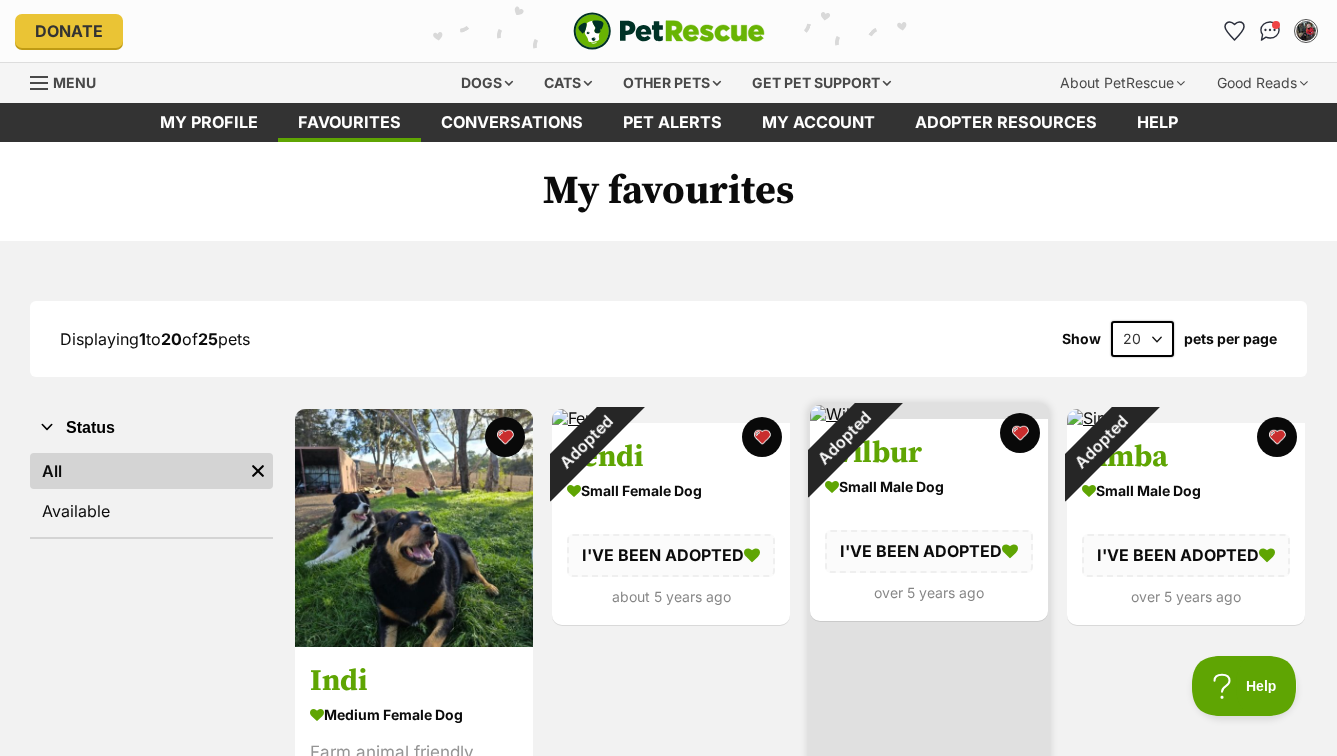 click on "small male Dog" at bounding box center [929, 487] 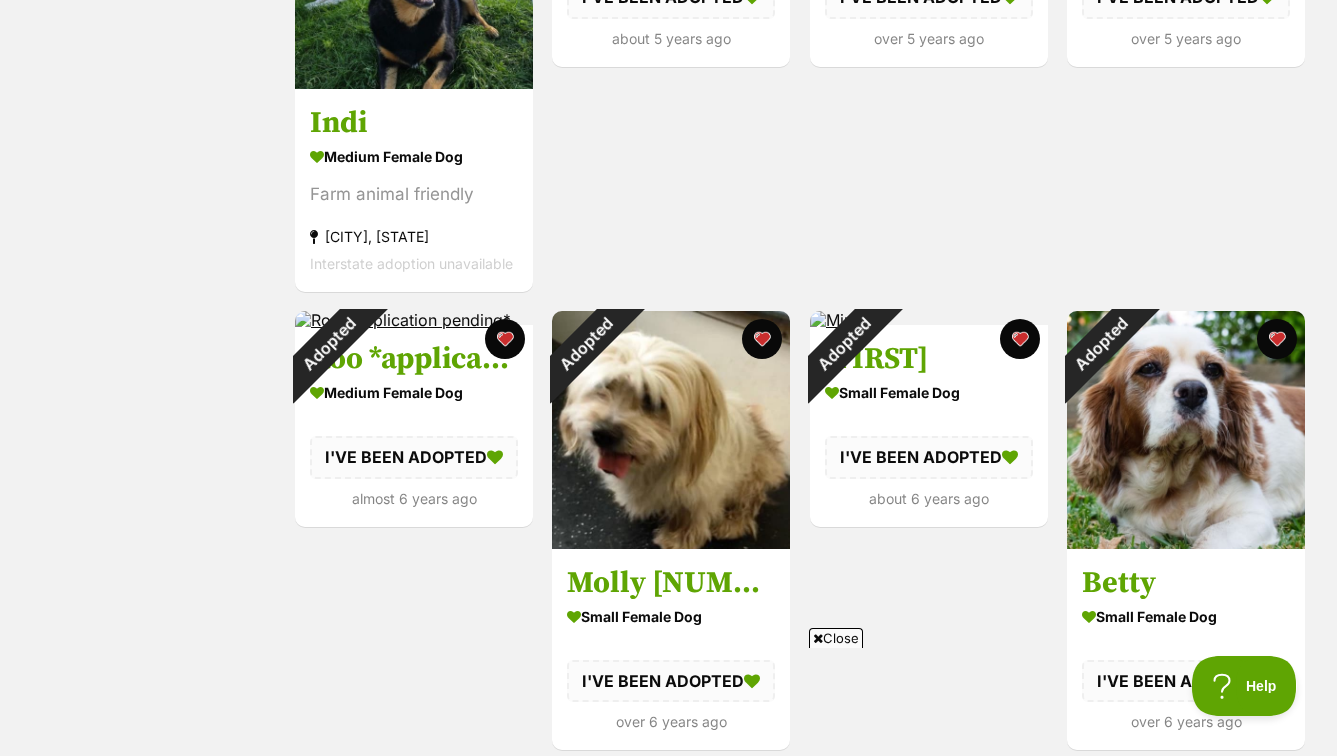 scroll, scrollTop: 560, scrollLeft: 0, axis: vertical 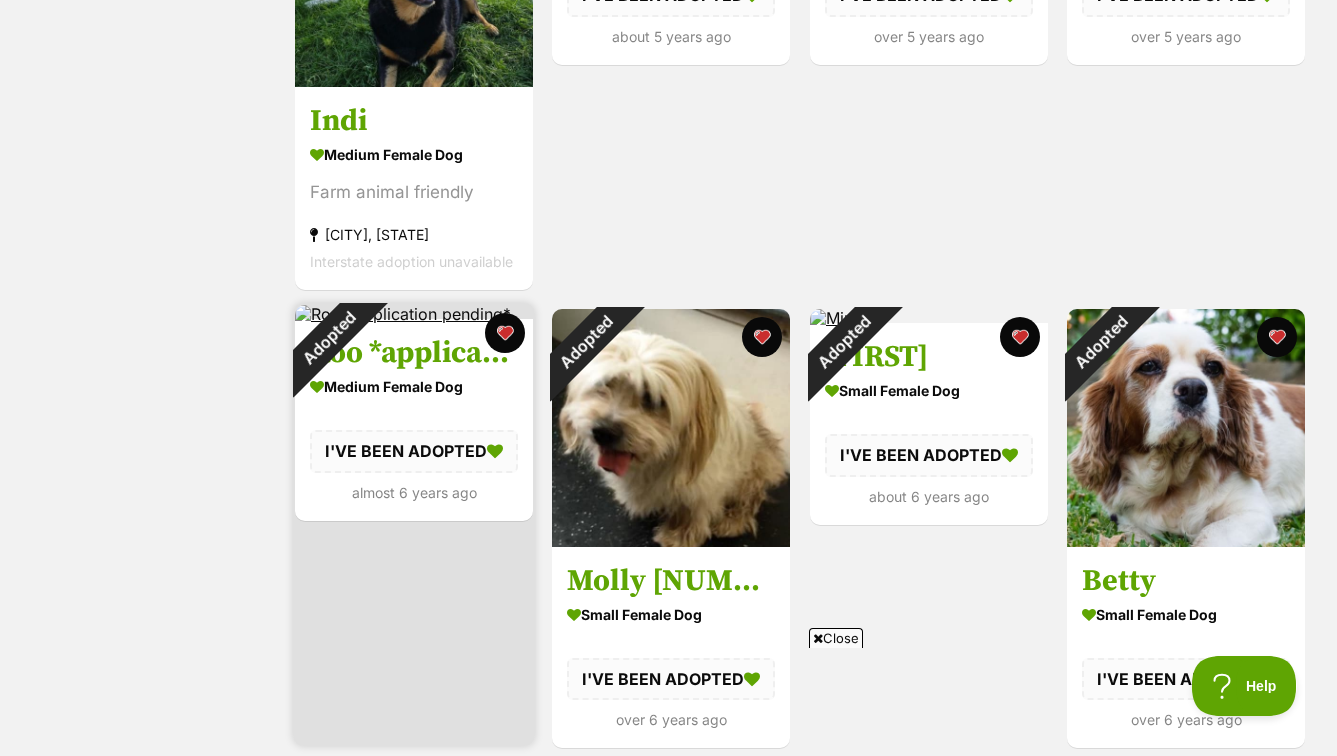click on "medium female Dog" at bounding box center (414, 386) 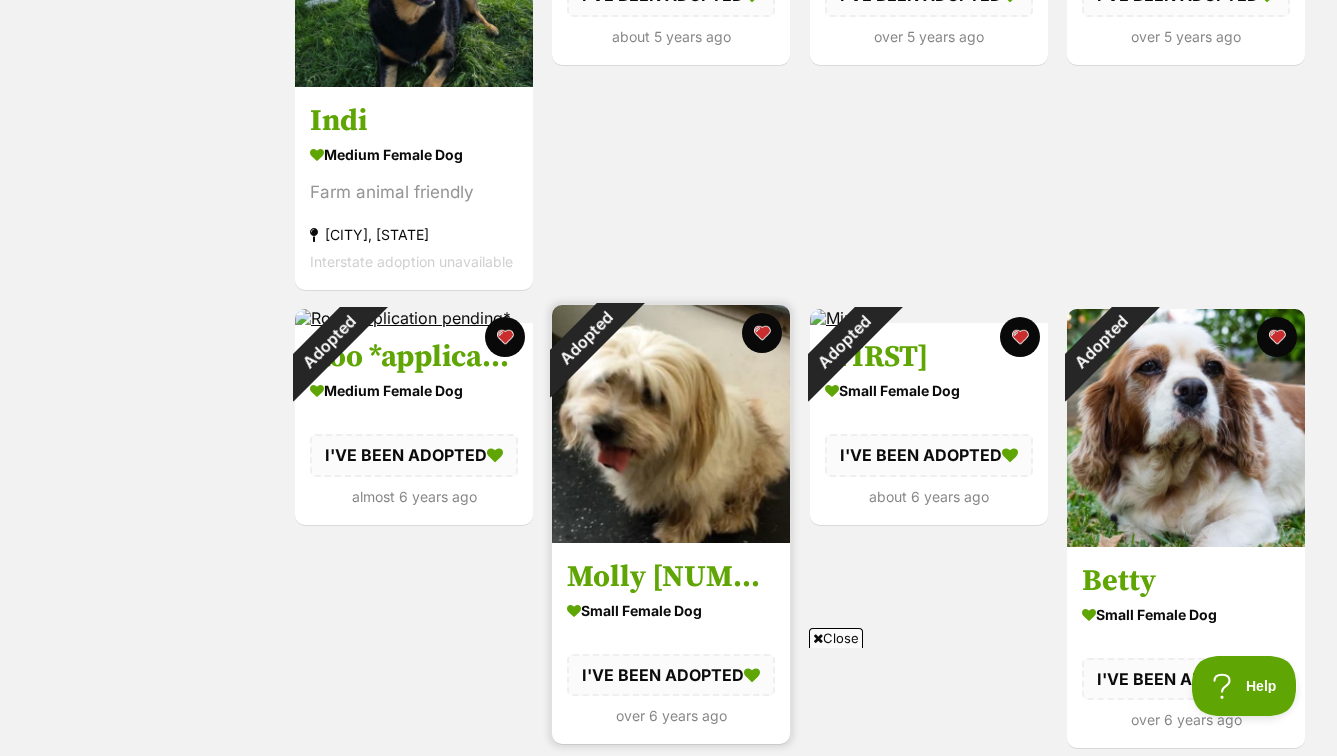 click at bounding box center [671, 424] 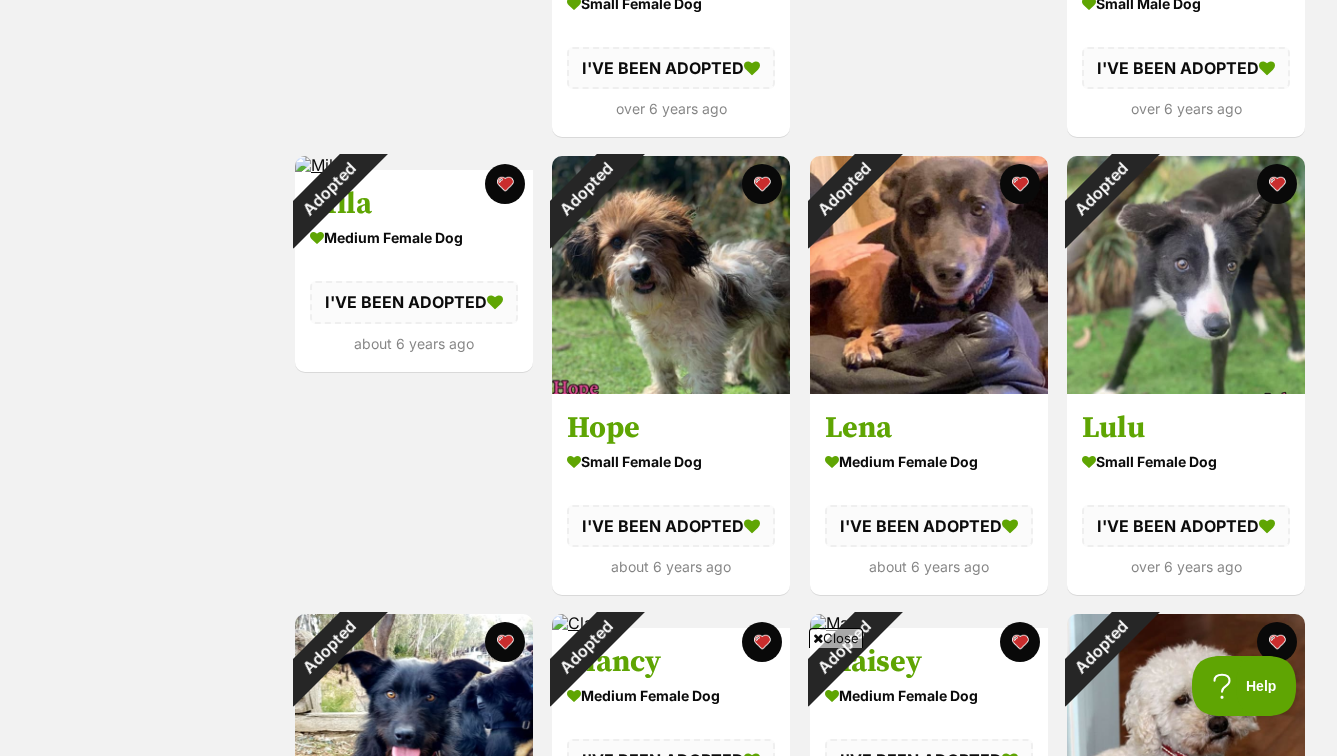 scroll, scrollTop: 1630, scrollLeft: 0, axis: vertical 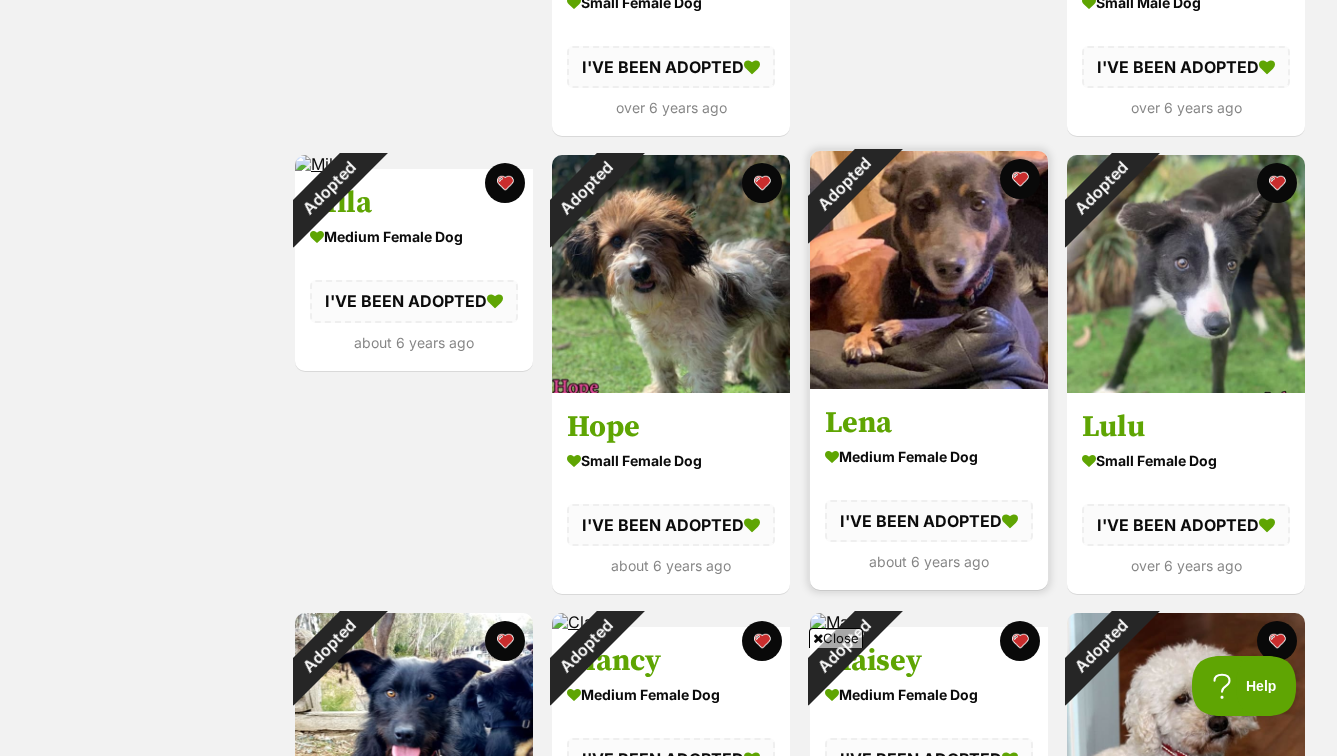 click at bounding box center (929, 270) 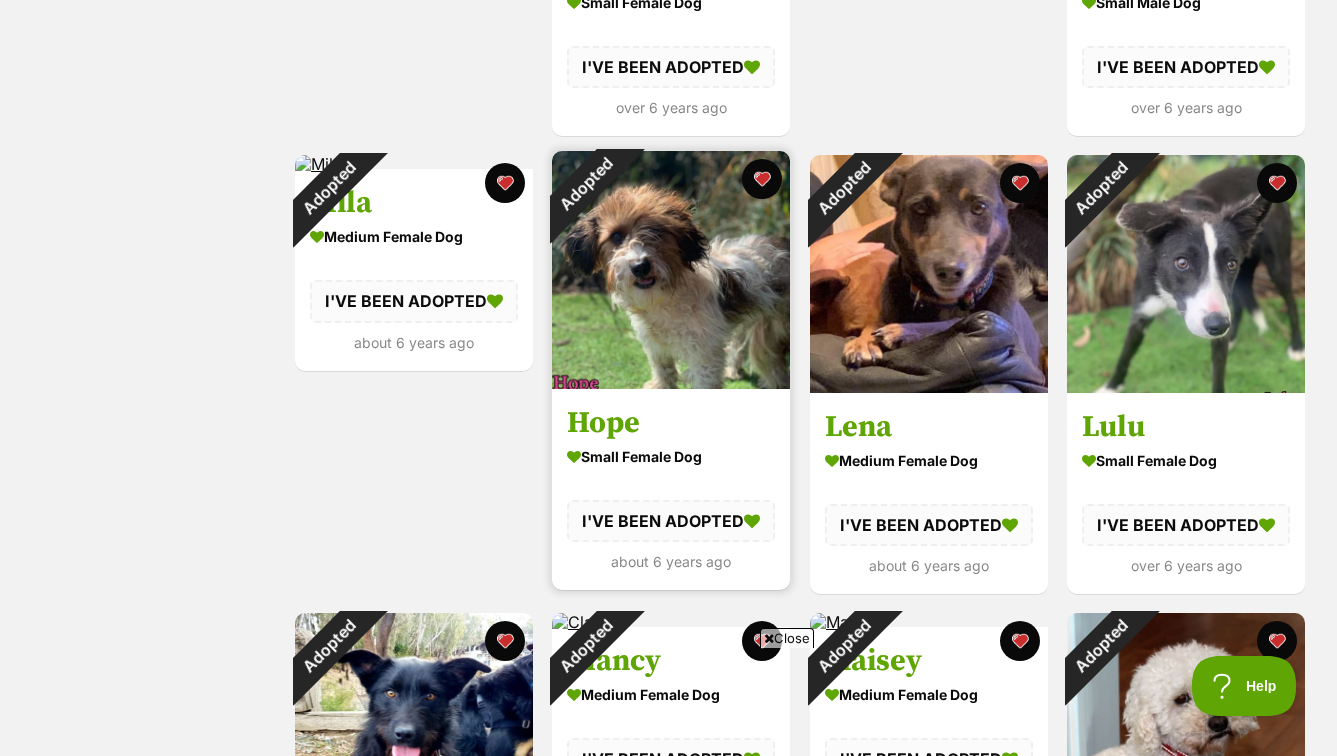 scroll, scrollTop: 0, scrollLeft: 0, axis: both 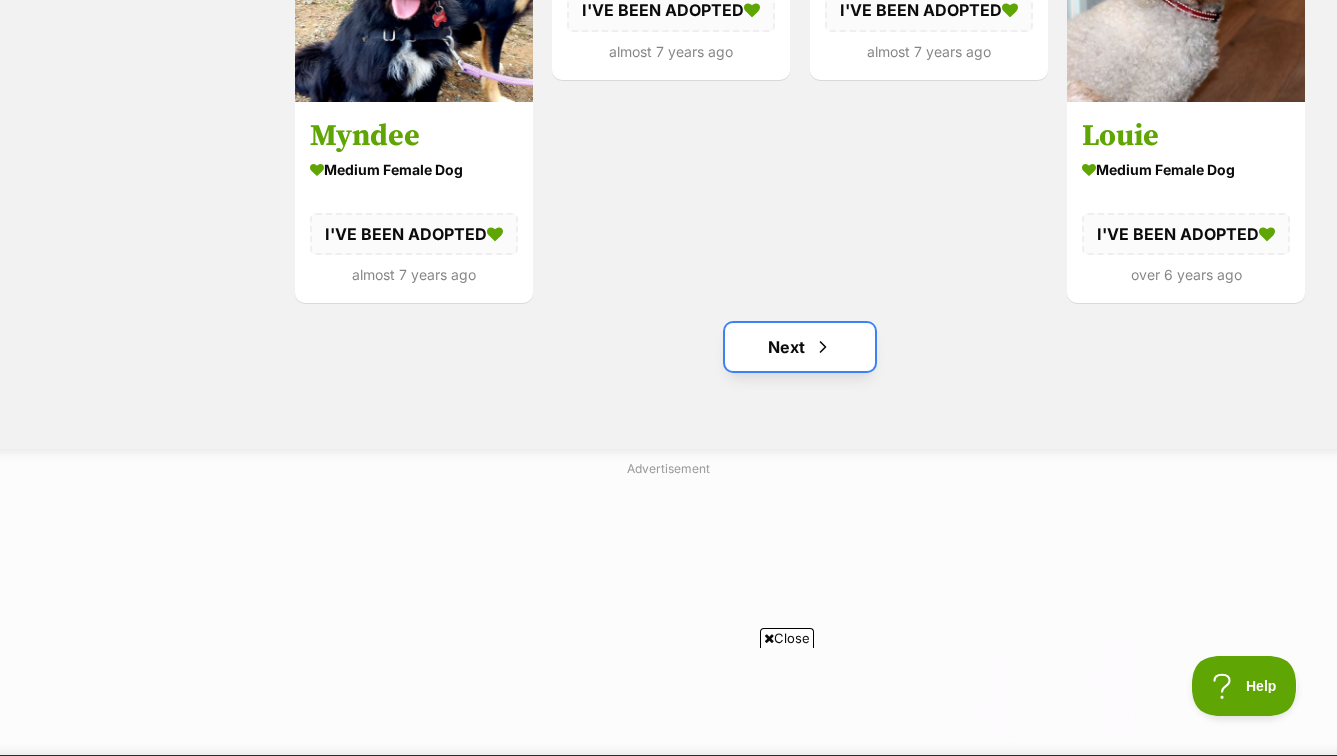 click on "Next" at bounding box center (800, 347) 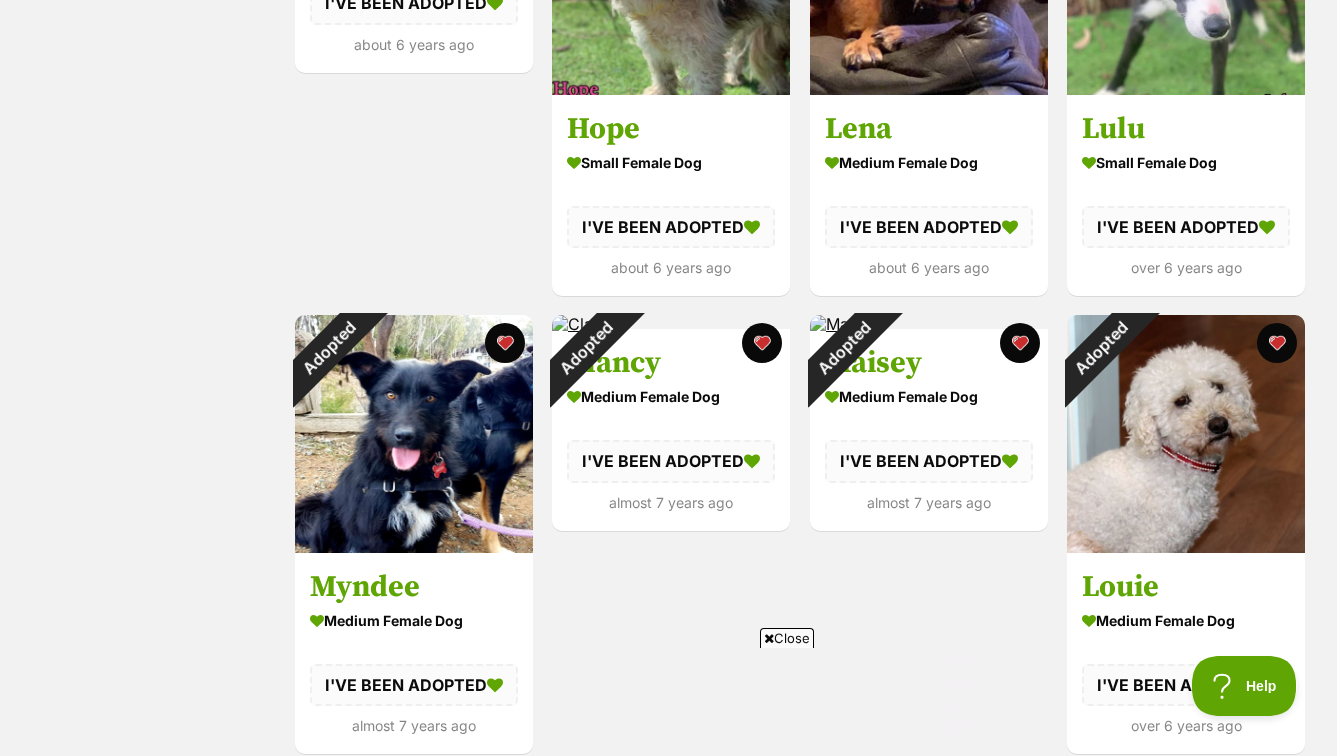scroll, scrollTop: 1901, scrollLeft: 0, axis: vertical 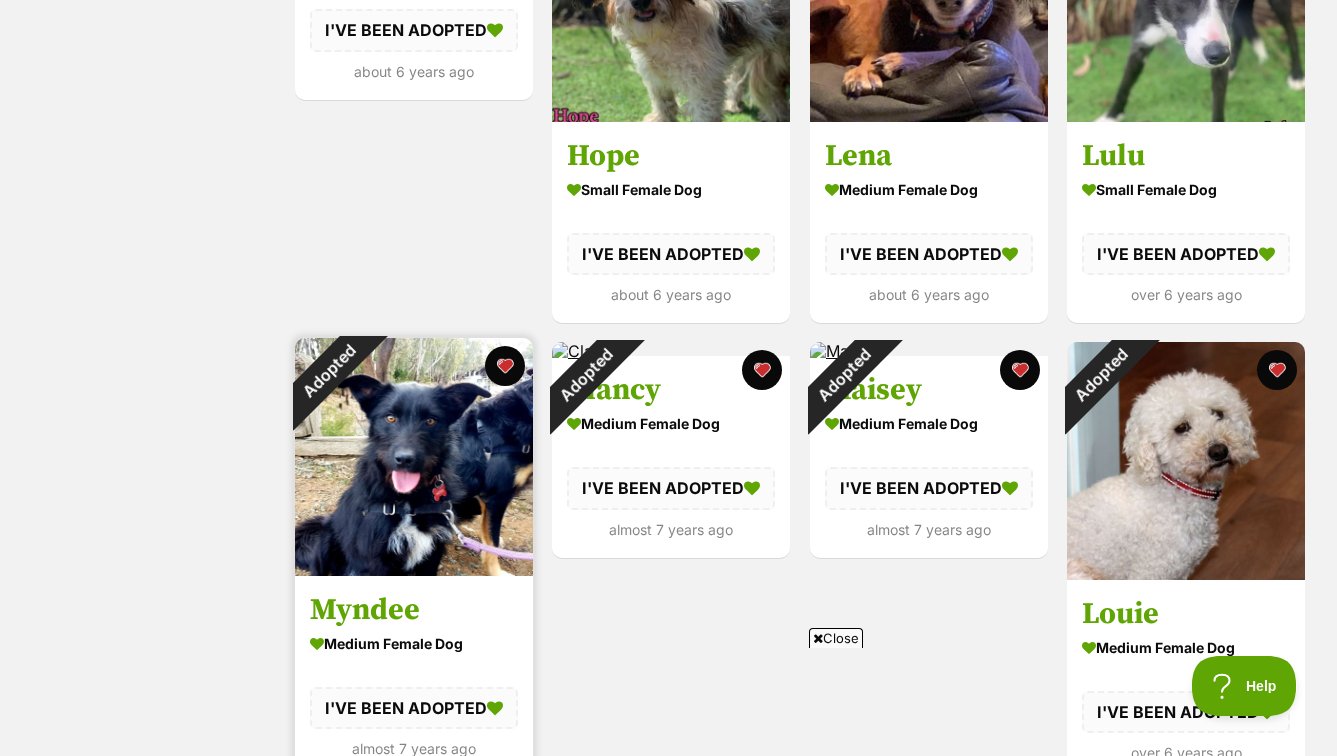 click at bounding box center (414, 457) 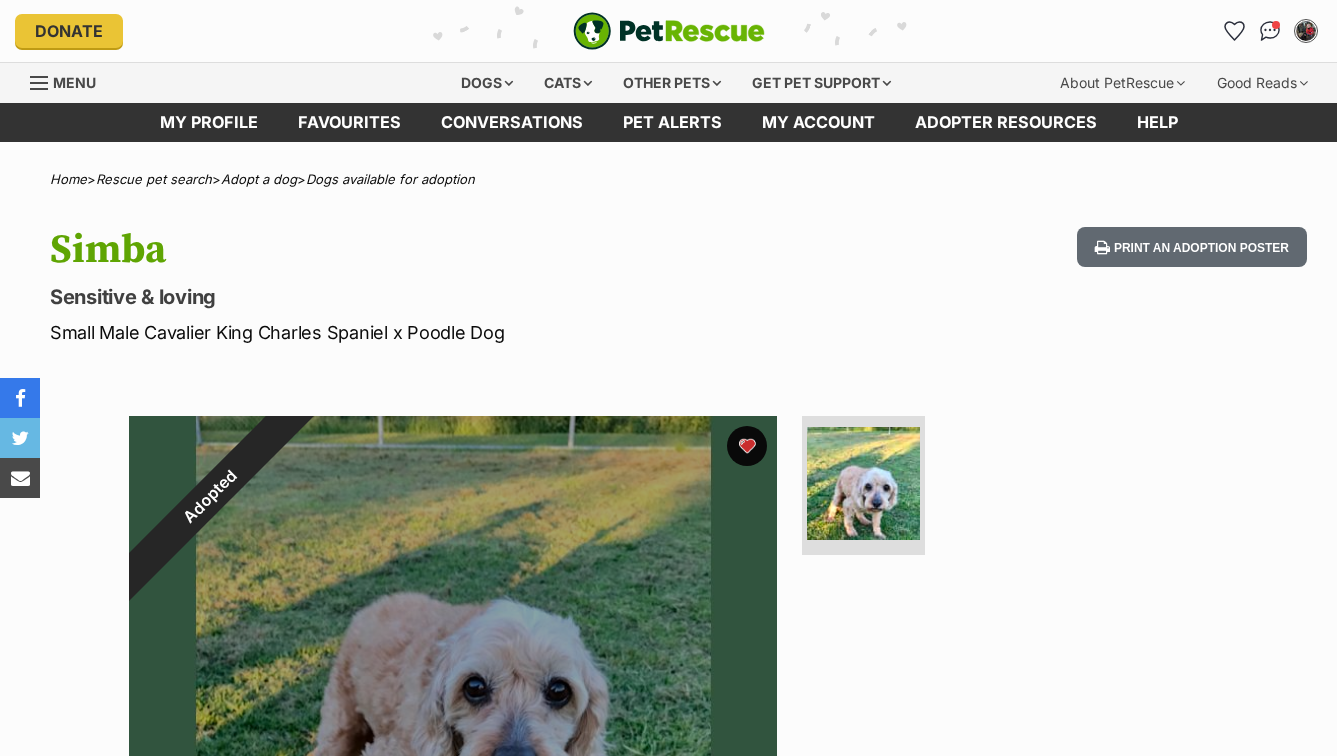 scroll, scrollTop: 0, scrollLeft: 0, axis: both 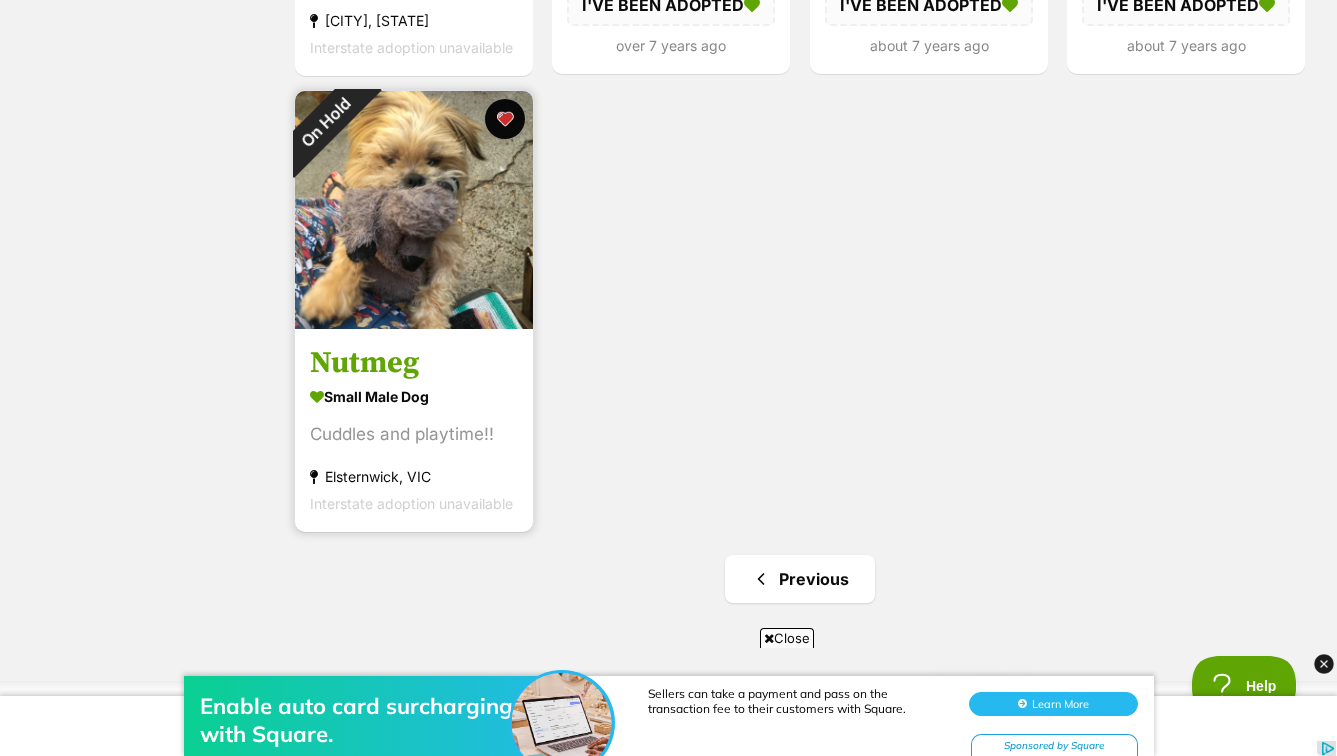 click on "Nutmeg" at bounding box center (414, 362) 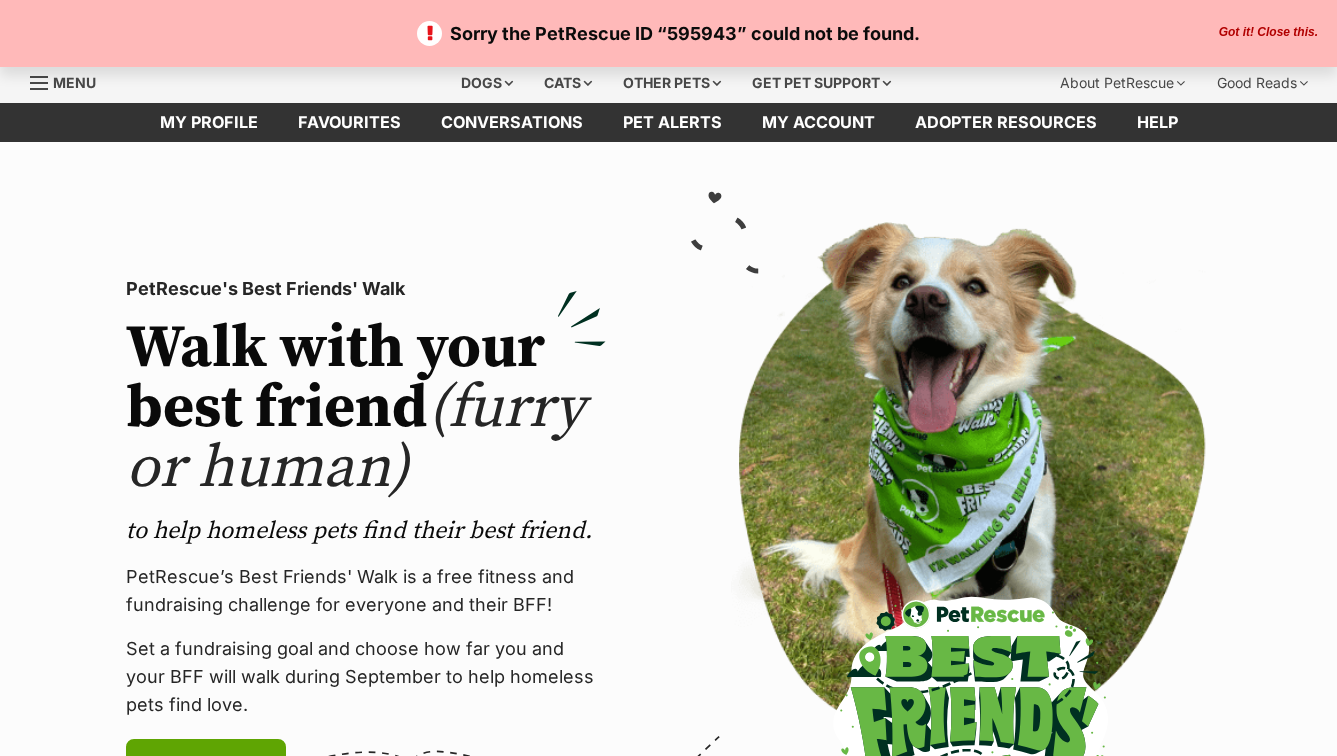 scroll, scrollTop: 0, scrollLeft: 0, axis: both 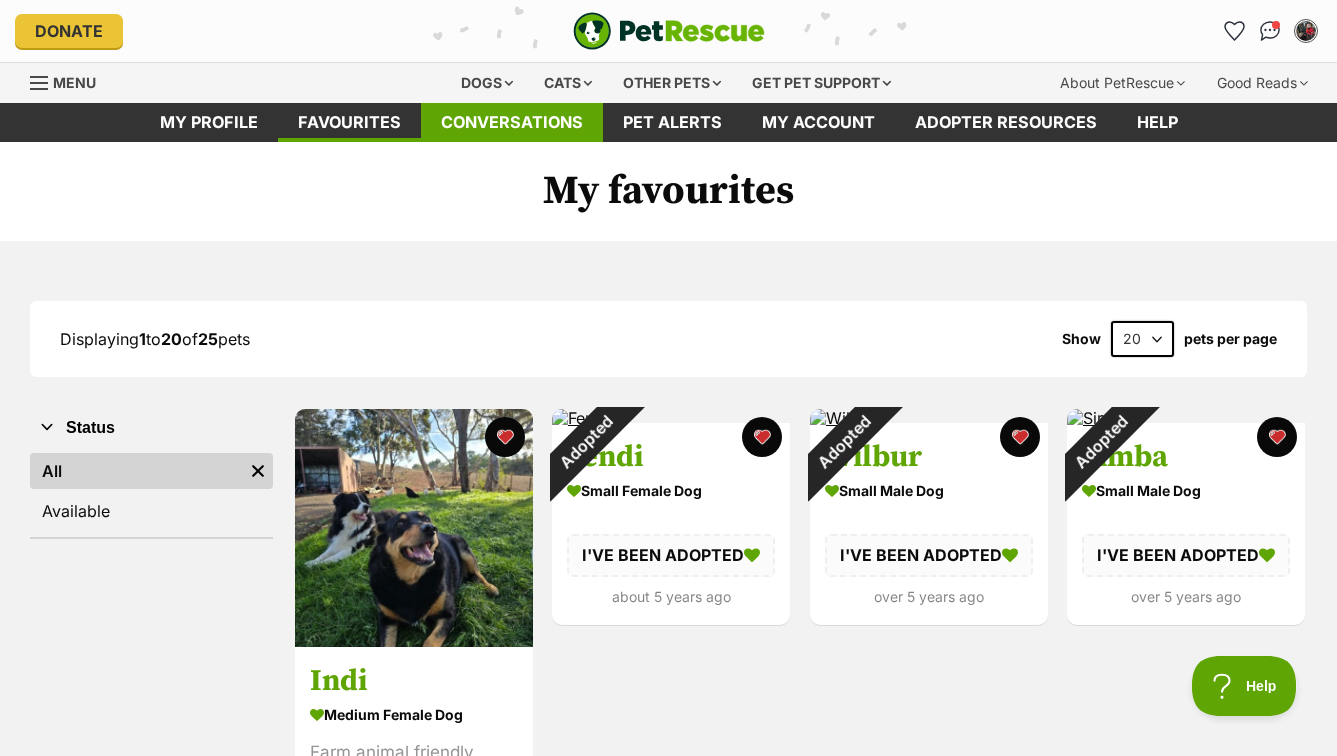 click on "Conversations" at bounding box center (512, 122) 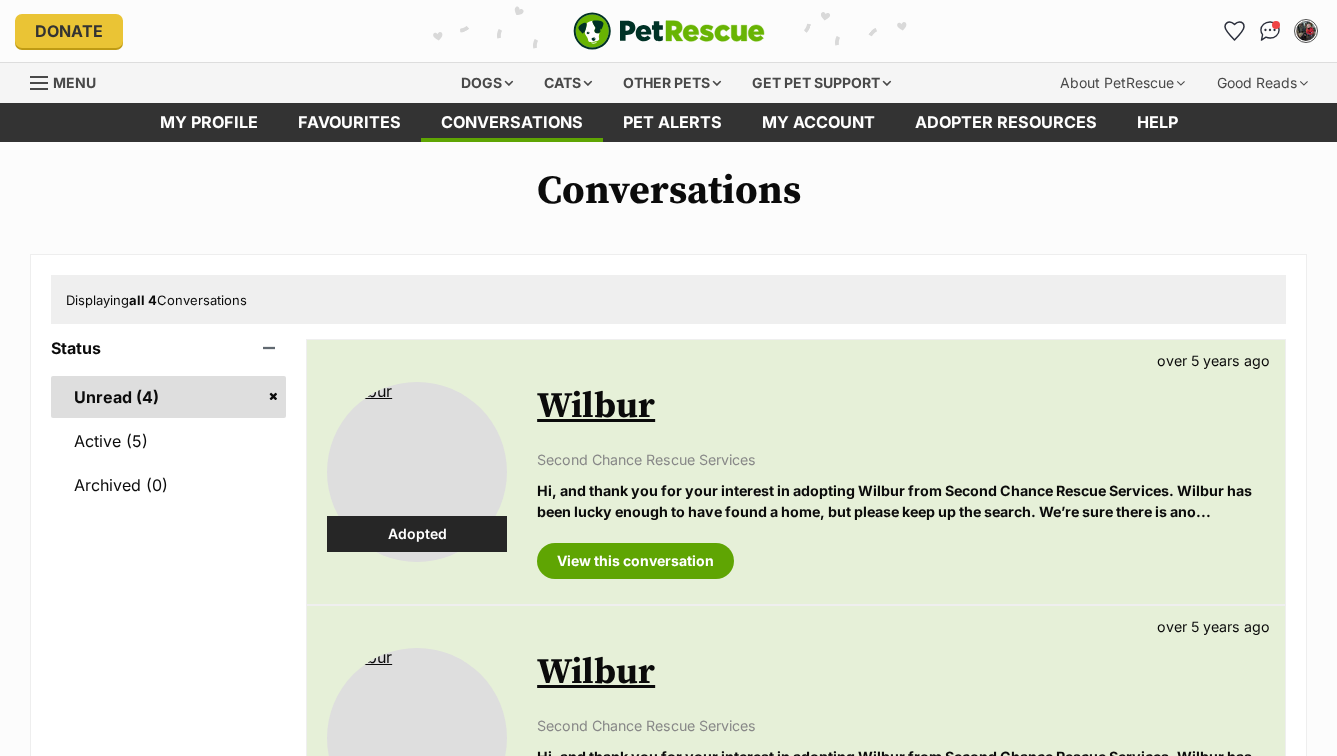 scroll, scrollTop: 0, scrollLeft: 0, axis: both 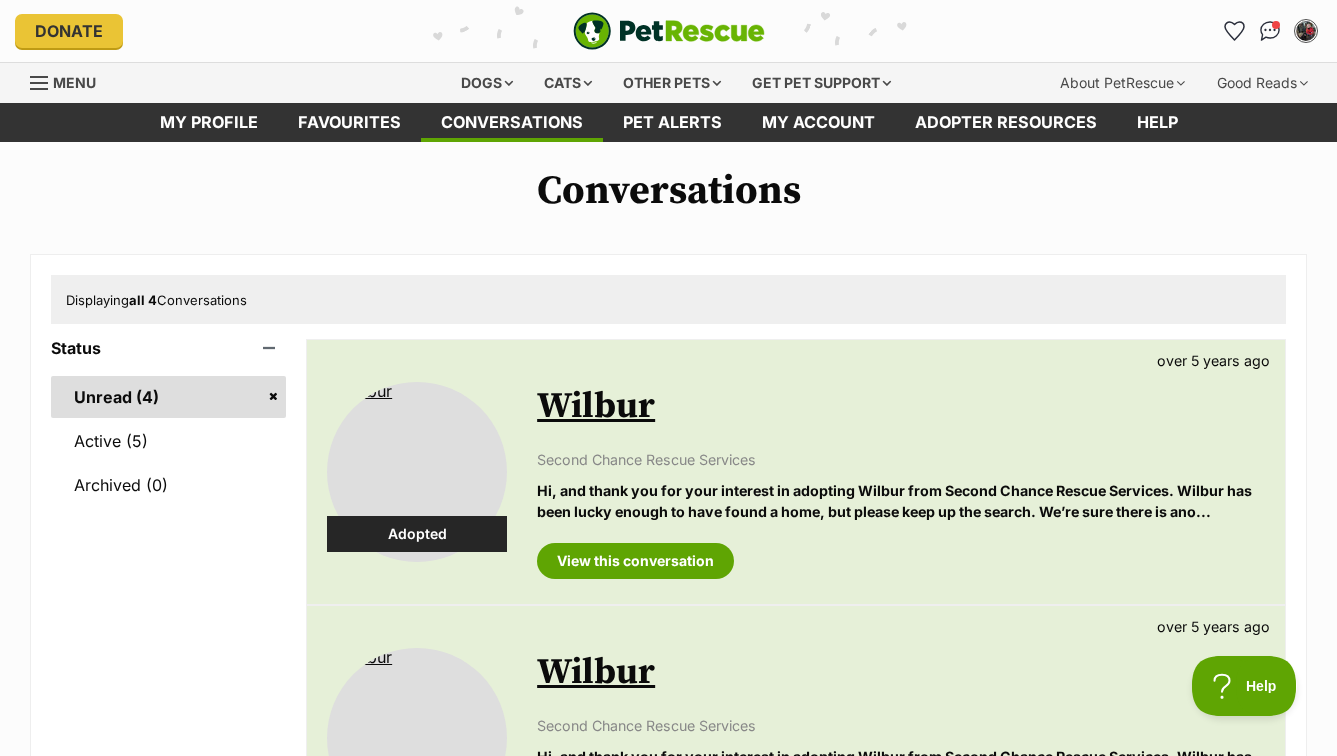 click at bounding box center (669, 31) 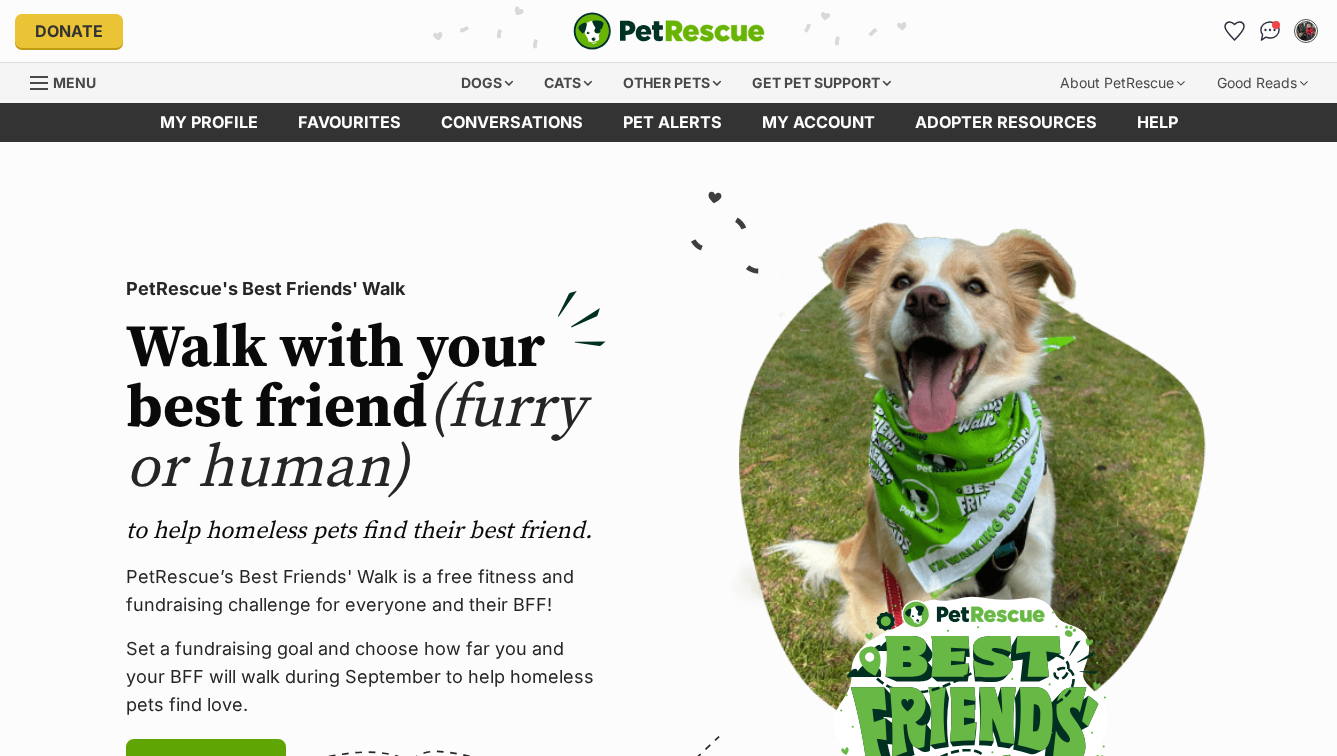 scroll, scrollTop: 0, scrollLeft: 0, axis: both 